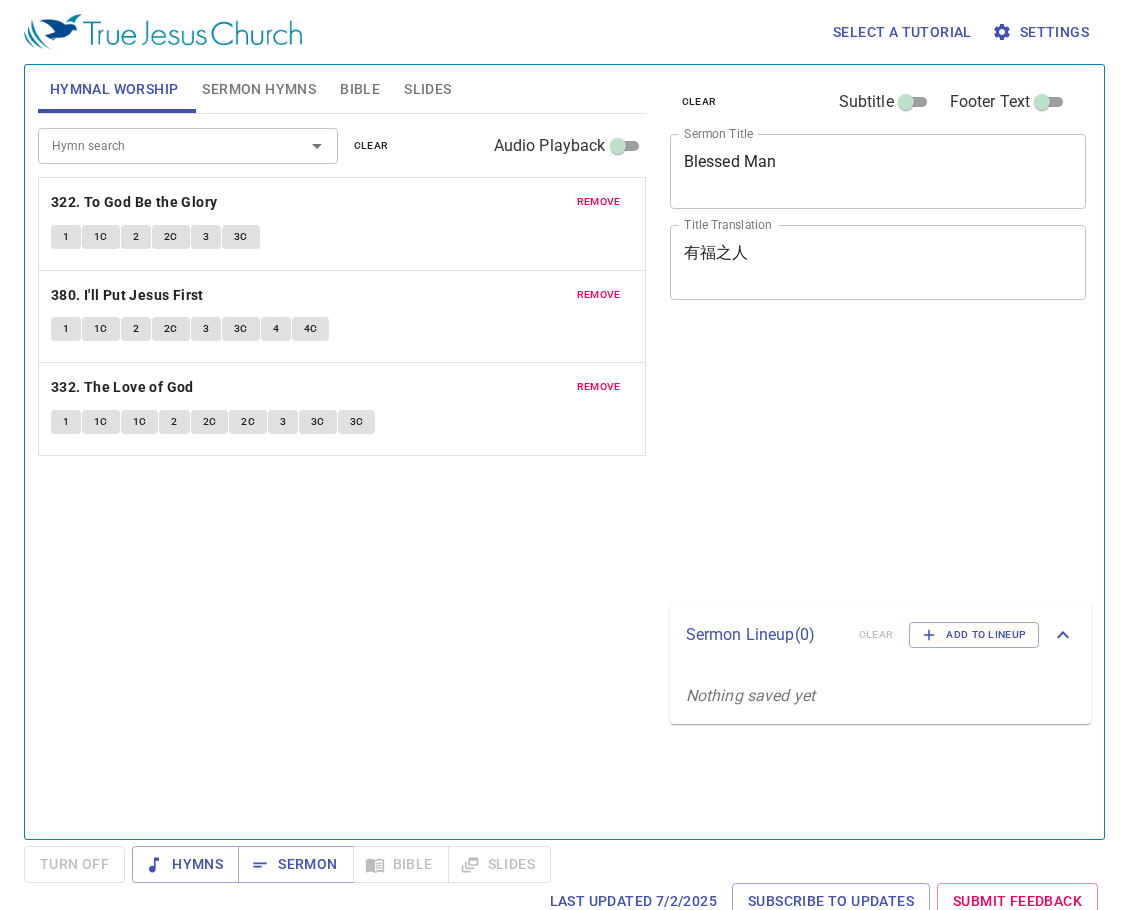 scroll, scrollTop: 0, scrollLeft: 0, axis: both 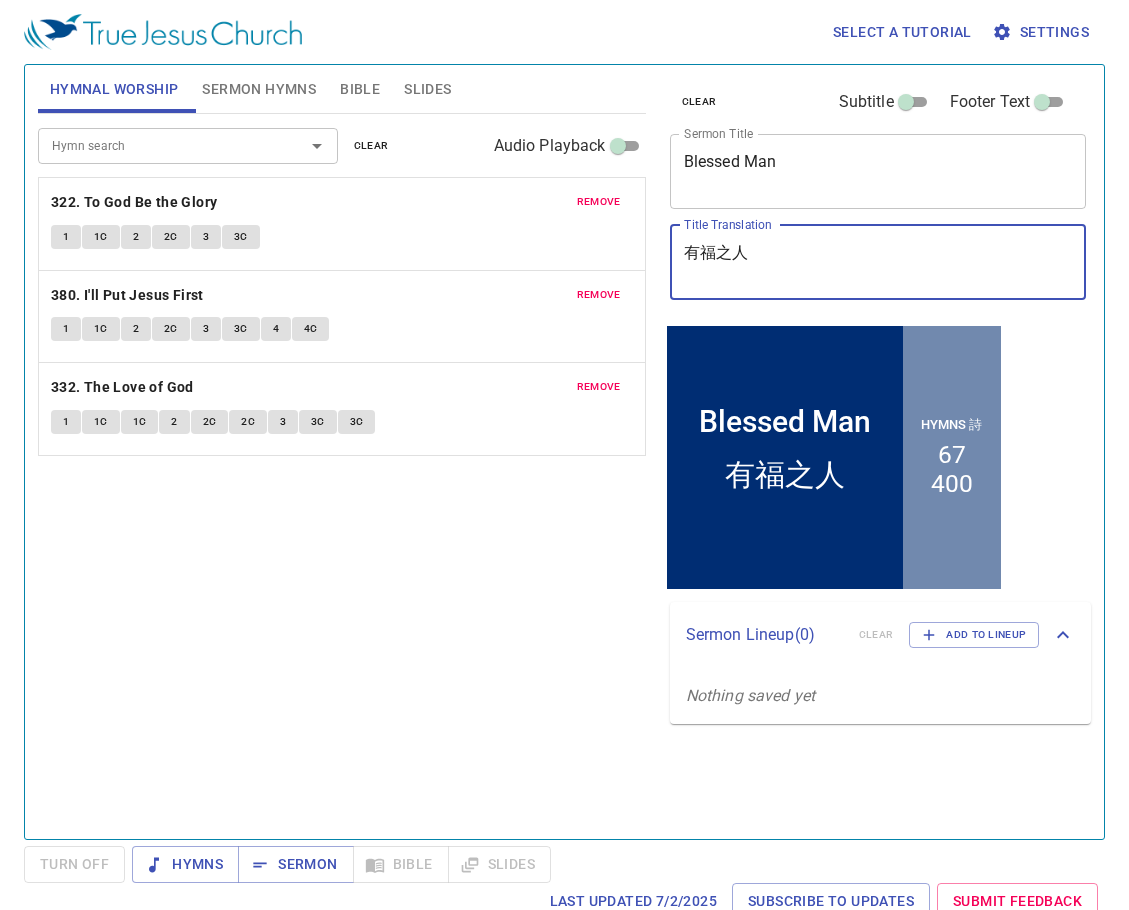 drag, startPoint x: 800, startPoint y: 257, endPoint x: 635, endPoint y: 251, distance: 165.10905 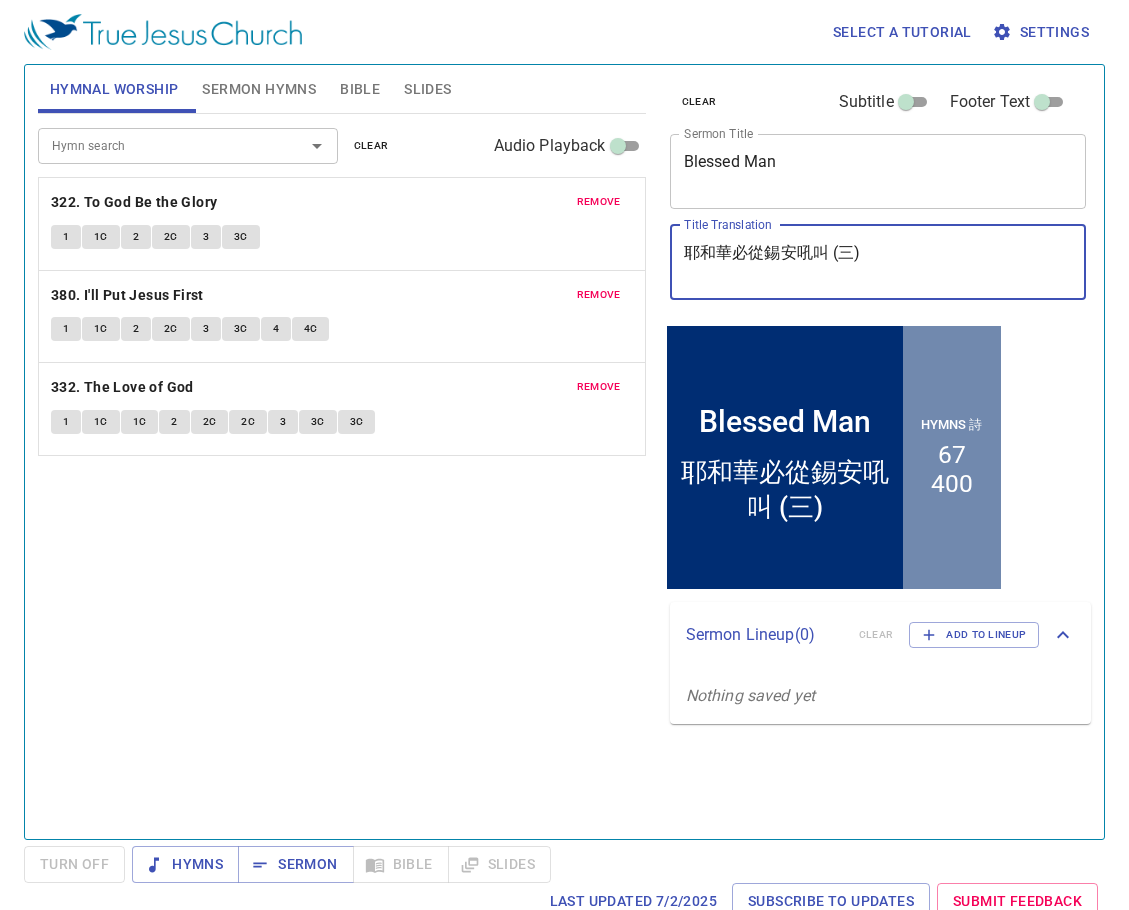 type on "耶和華必從錫安吼叫 (三)" 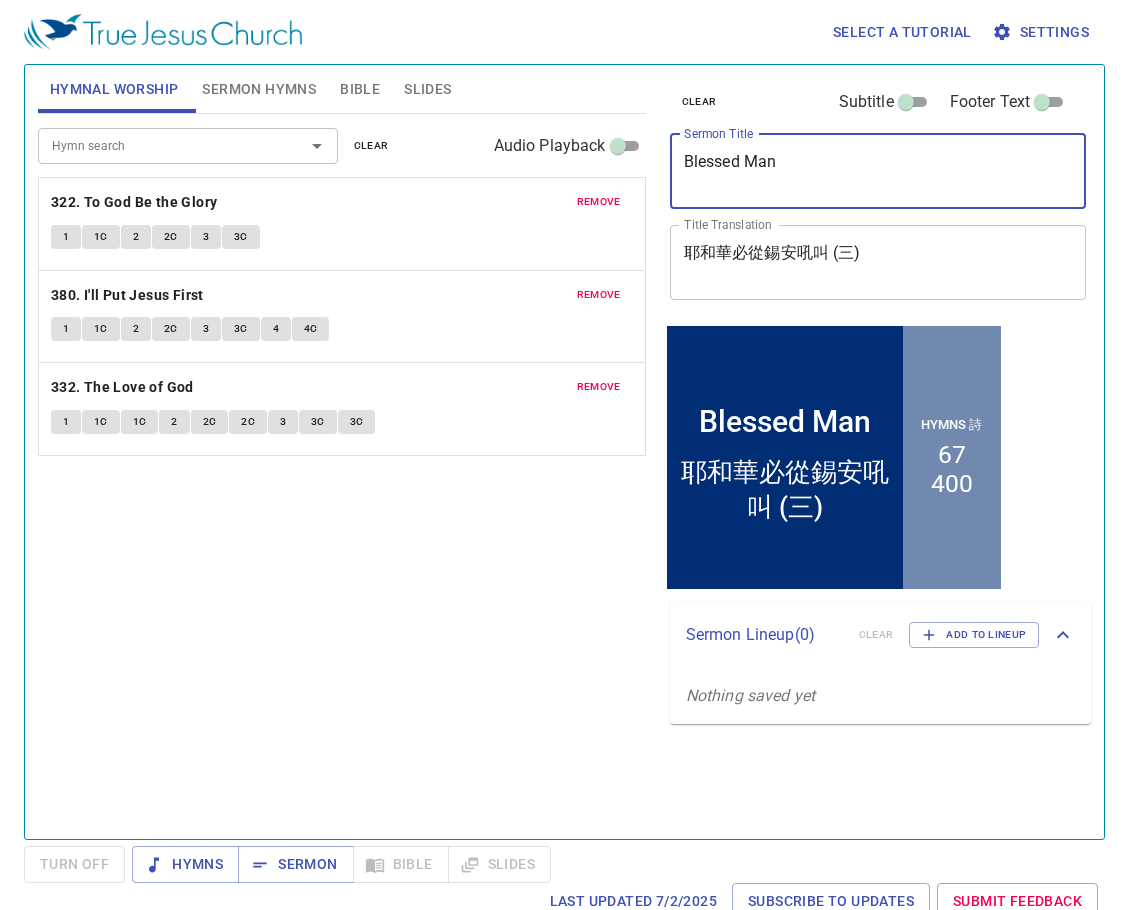 drag, startPoint x: 839, startPoint y: 165, endPoint x: 665, endPoint y: 165, distance: 174 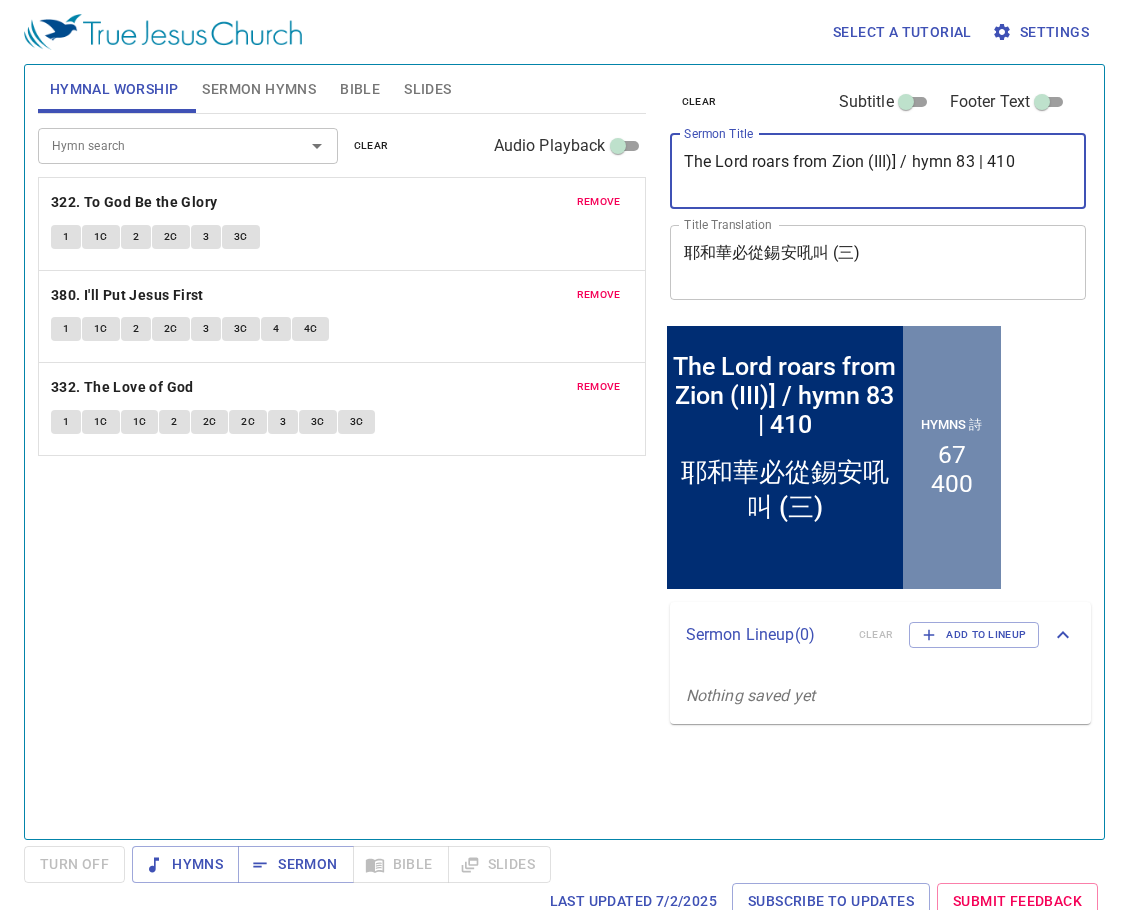 drag, startPoint x: 1016, startPoint y: 166, endPoint x: 899, endPoint y: 179, distance: 117.72001 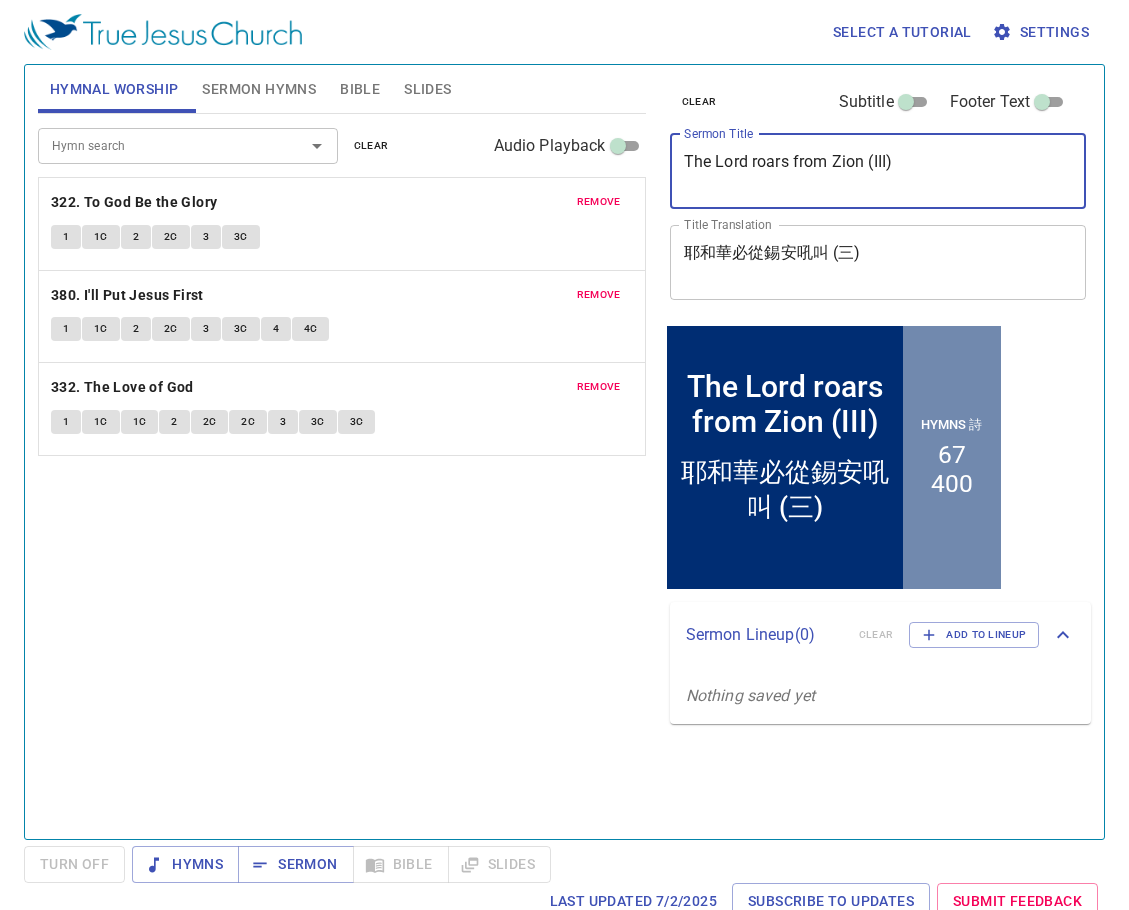 type on "The Lord roars from Zion (III)" 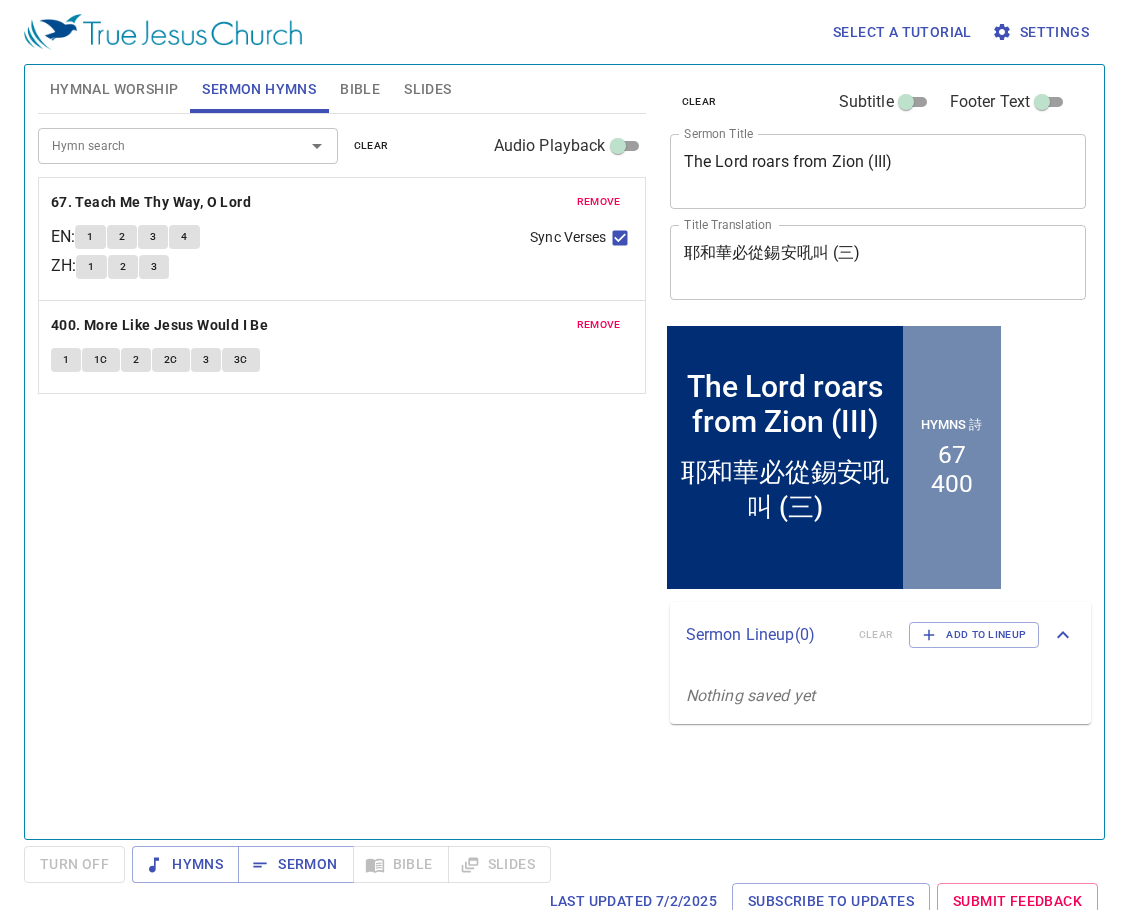 click on "Hymn search Hymn search   clear Audio Playback" at bounding box center [0, 0] 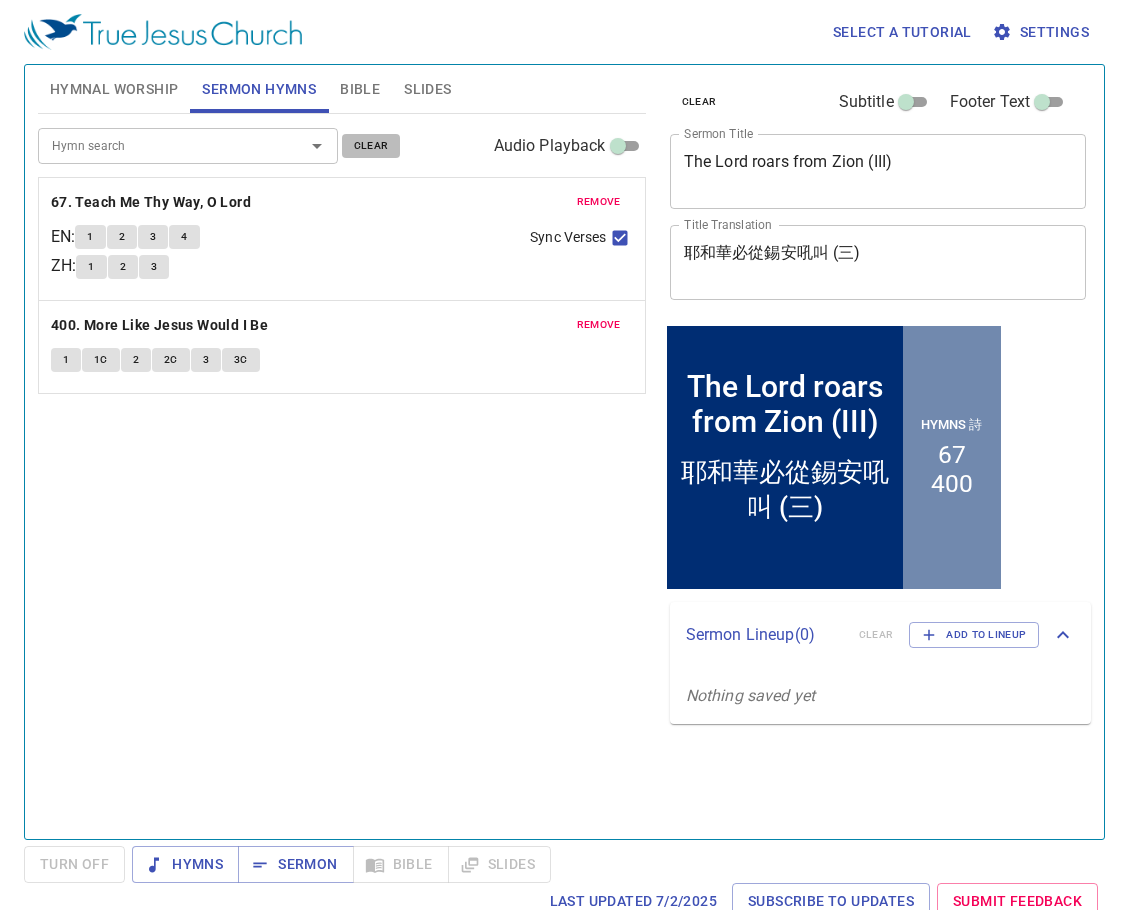 click on "clear" at bounding box center (0, 0) 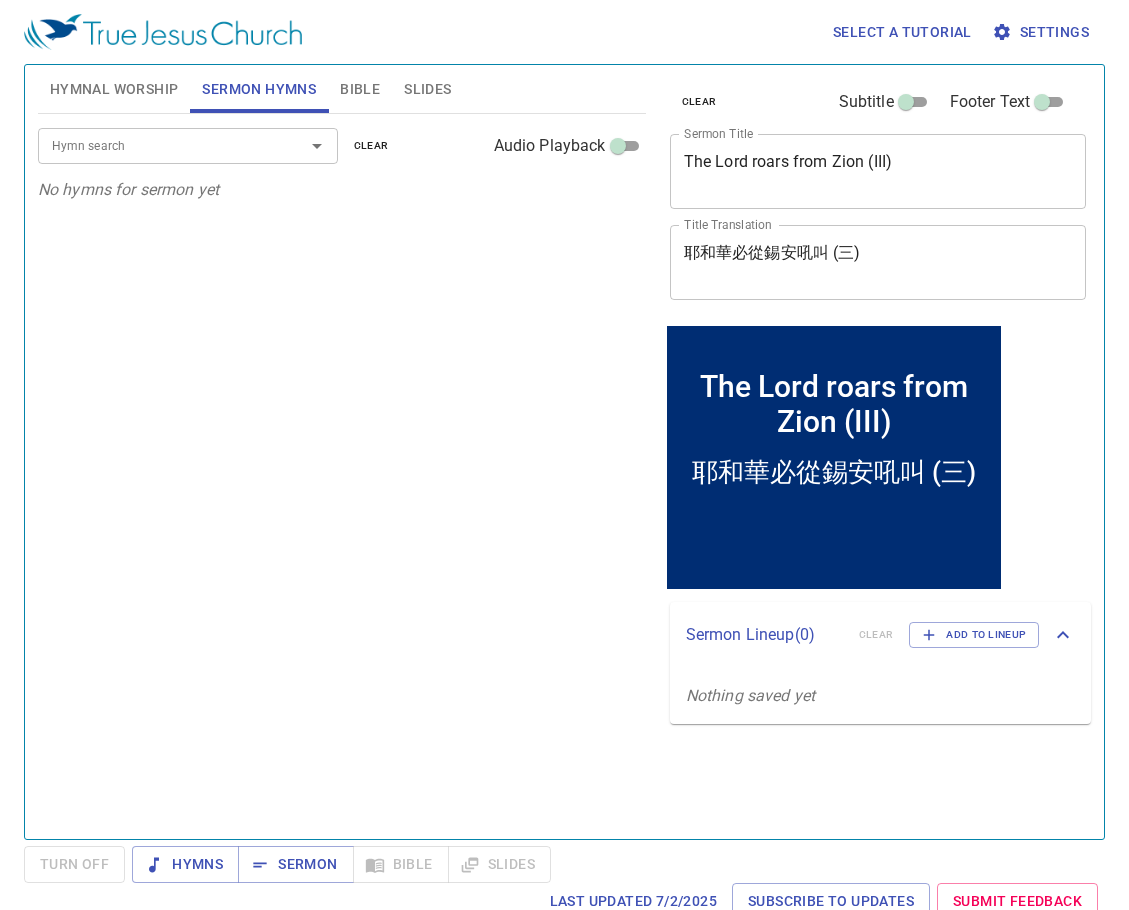 click on "Hymn search" at bounding box center (158, 145) 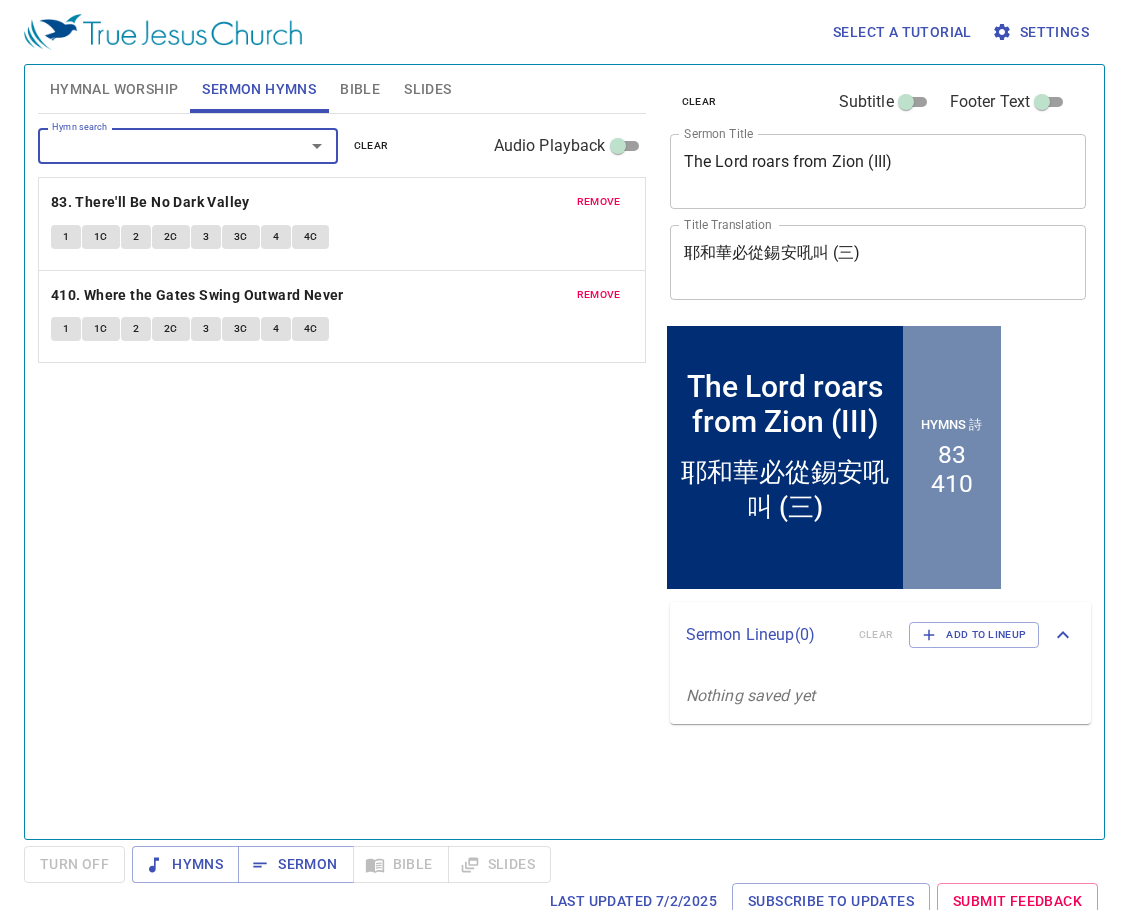 click on "Hymn search Hymn search   clear Audio Playback remove 83. There'll Be No Dark Valley   1 1C 2 2C 3 3C 4 4C remove 410. Where the Gates Swing Outward Never   1 1C 2 2C 3 3C 4 4C" at bounding box center [342, 468] 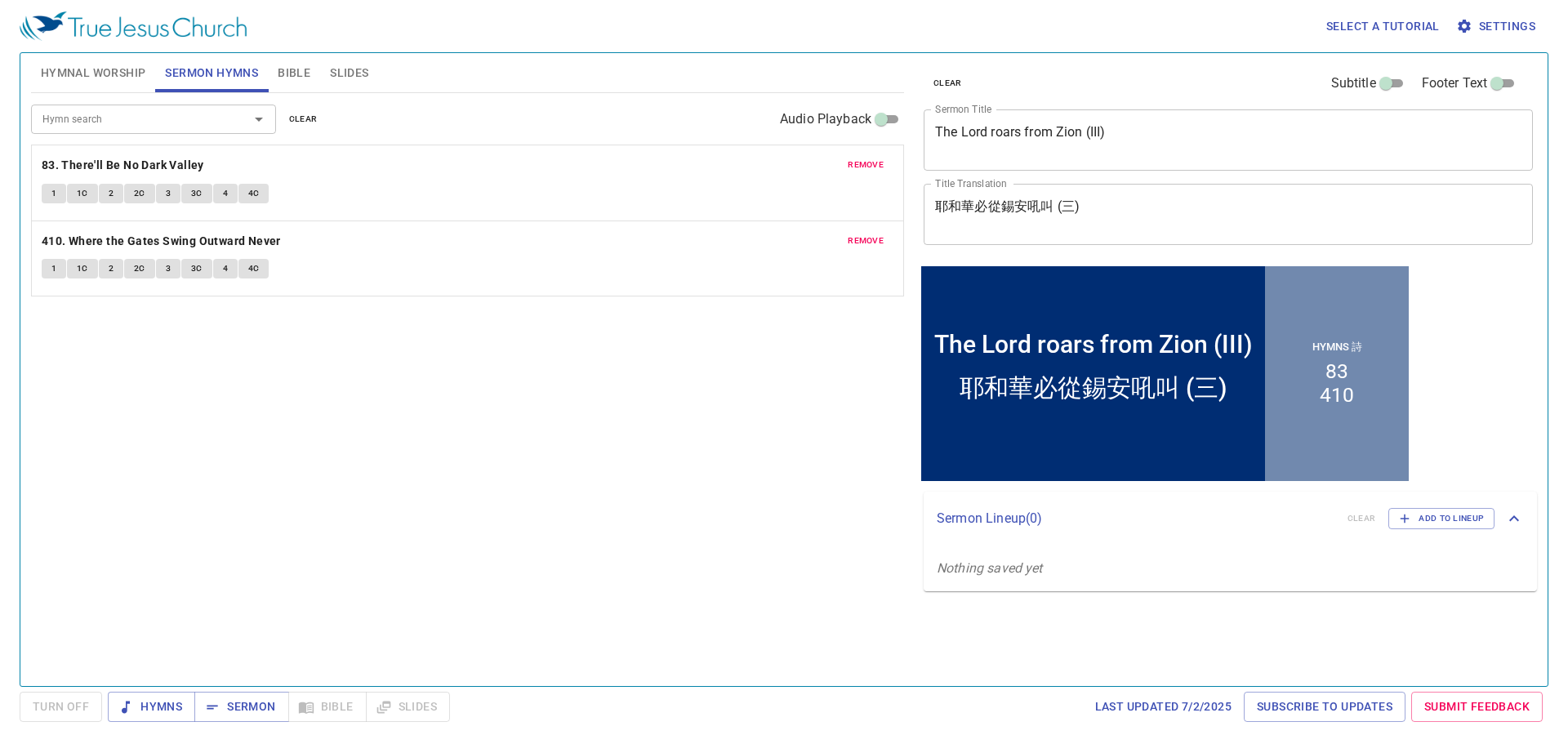 click on "Hymnal Worship" at bounding box center (93, 73) 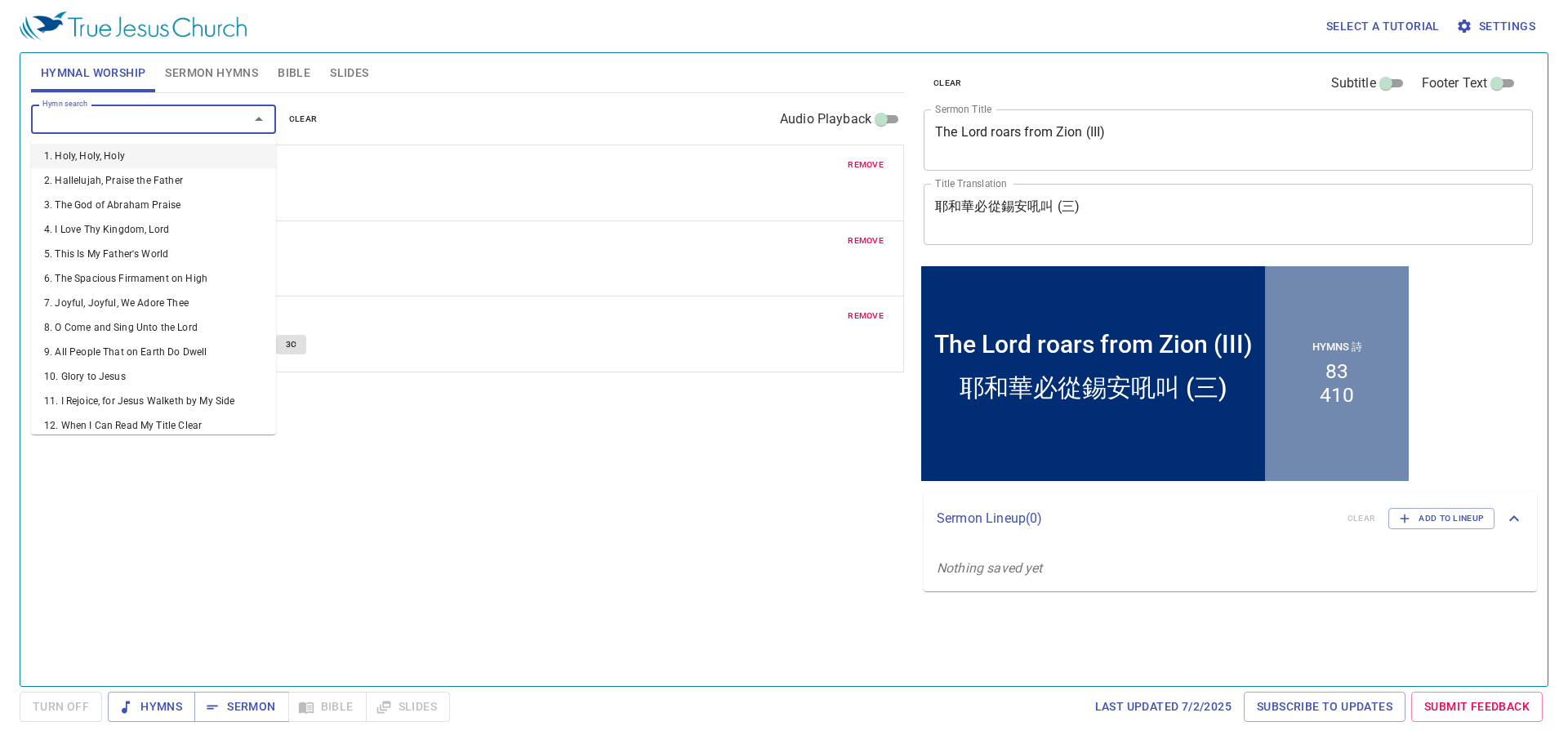 click on "Hymn search" at bounding box center [129, 118] 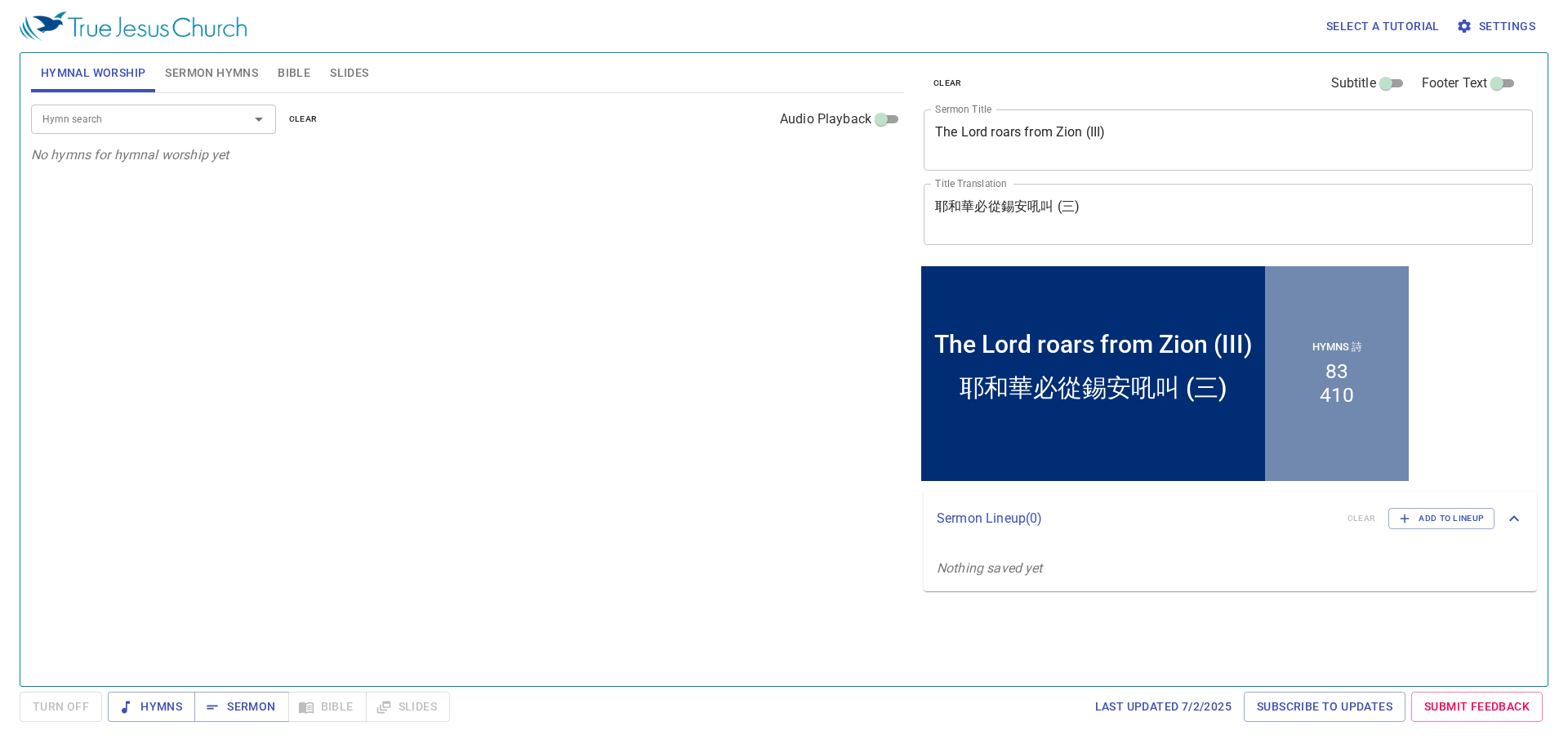 click on "Hymn search" at bounding box center [129, 118] 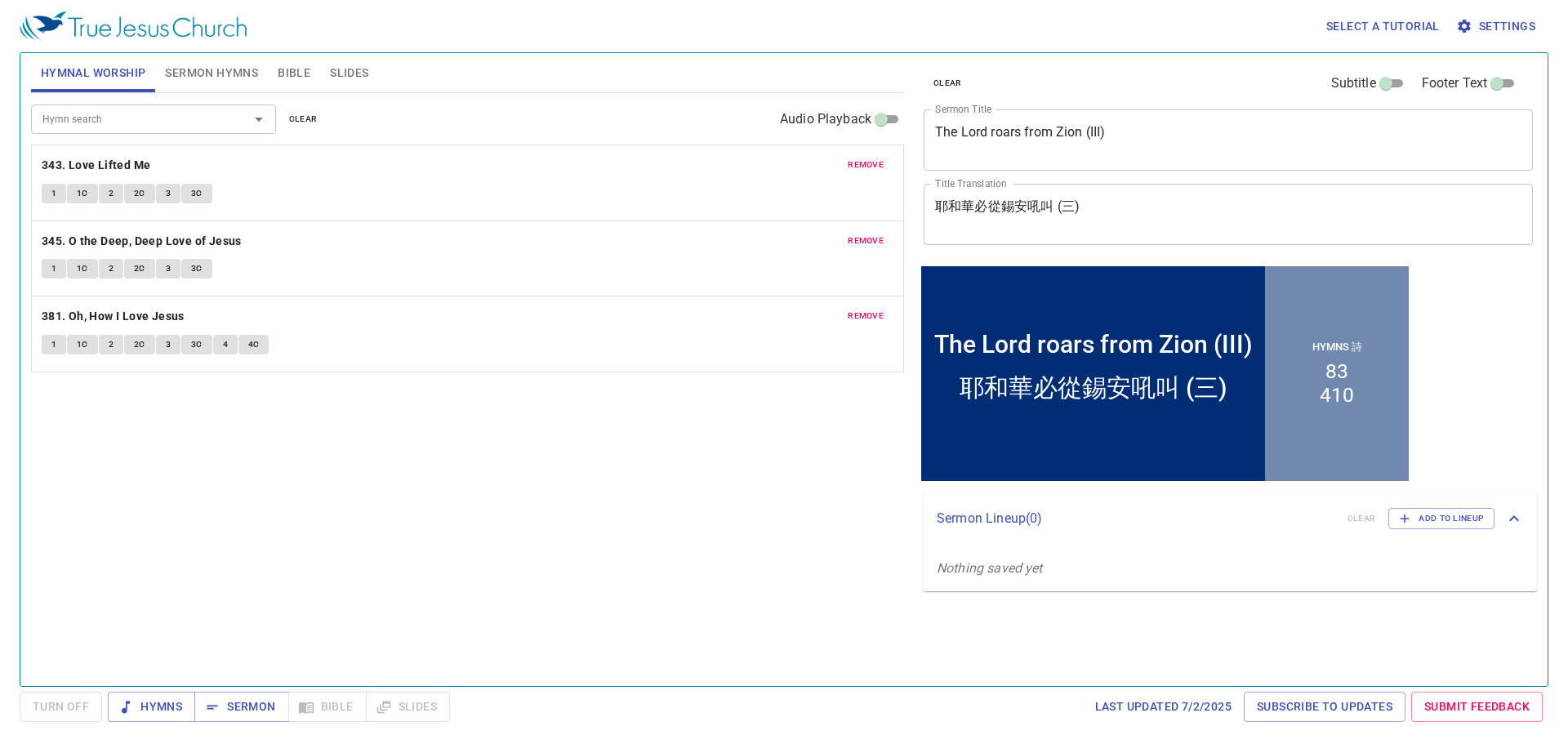 click on "Hymn search Hymn search   clear Audio Playback remove 343. Love Lifted Me   1 1C 2 2C 3 3C remove 345. O the Deep, Deep Love of Jesus   1 1C 2 2C 3 3C remove 381. Oh, How I Love Jesus   1 1C 2 2C 3 3C 4 4C" at bounding box center [467, 382] 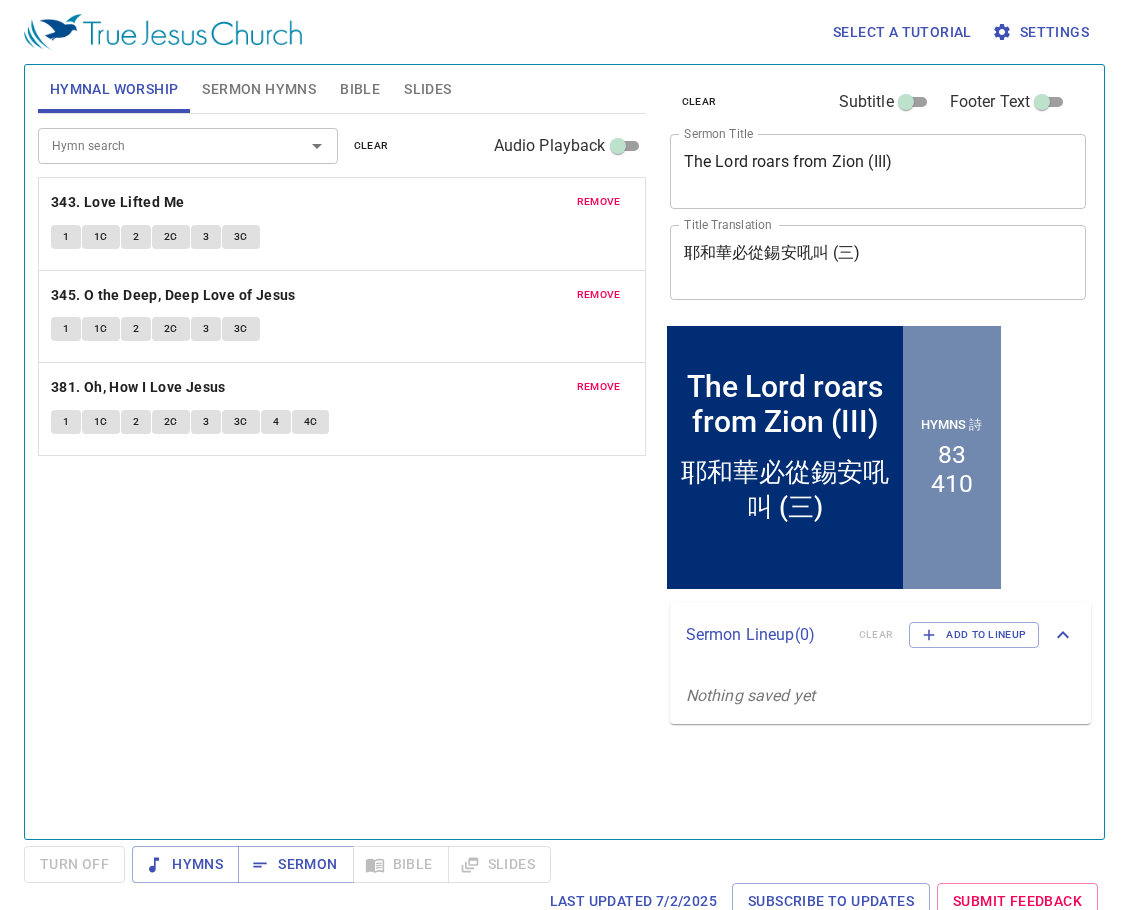 drag, startPoint x: 806, startPoint y: 260, endPoint x: 572, endPoint y: 251, distance: 234.17302 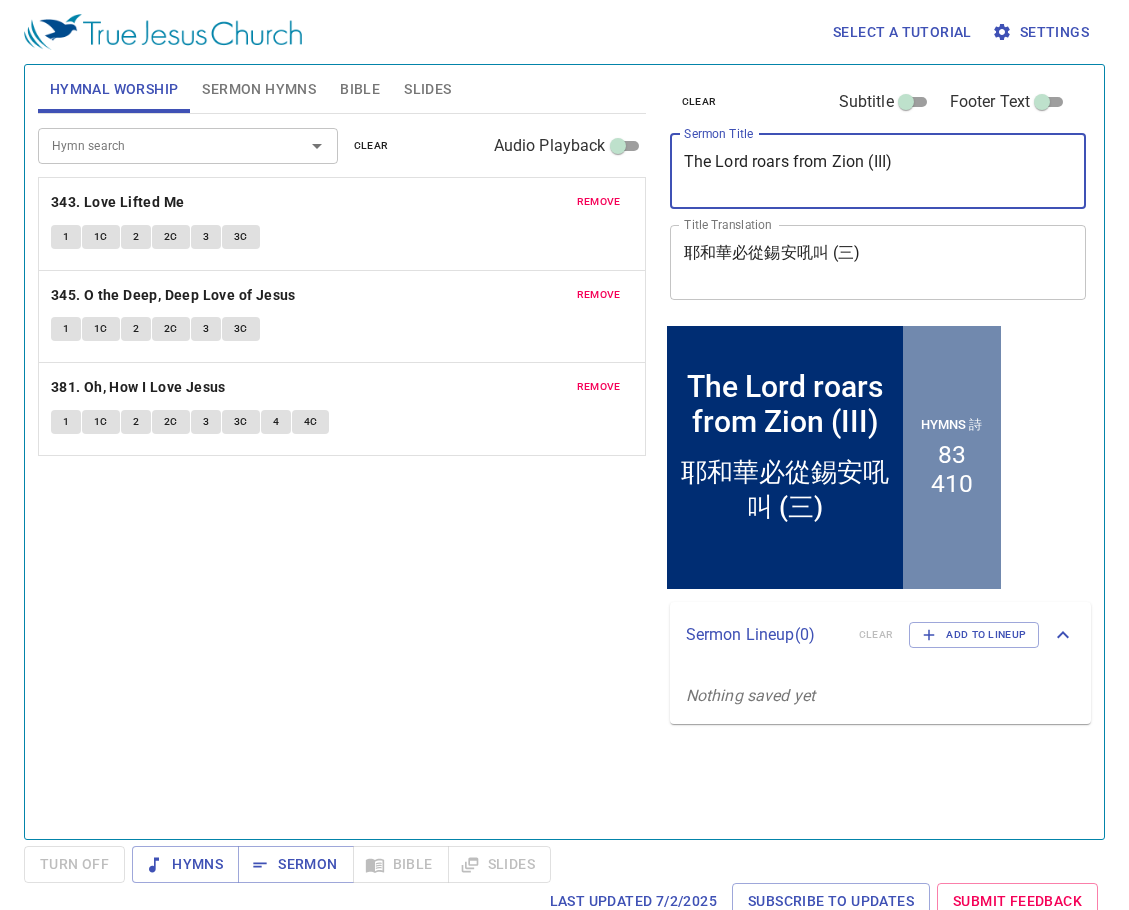 drag, startPoint x: 701, startPoint y: 157, endPoint x: 621, endPoint y: 121, distance: 87.72685 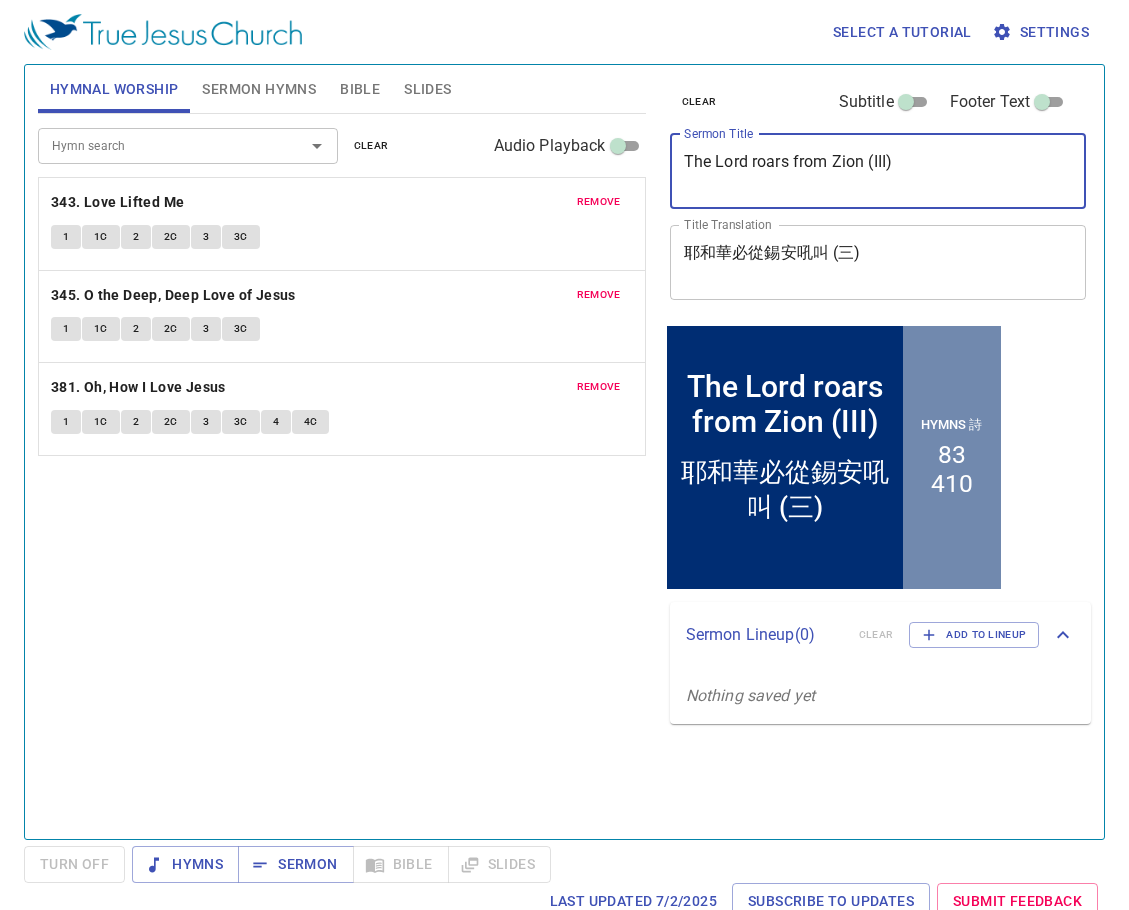 click on "1" at bounding box center [66, 237] 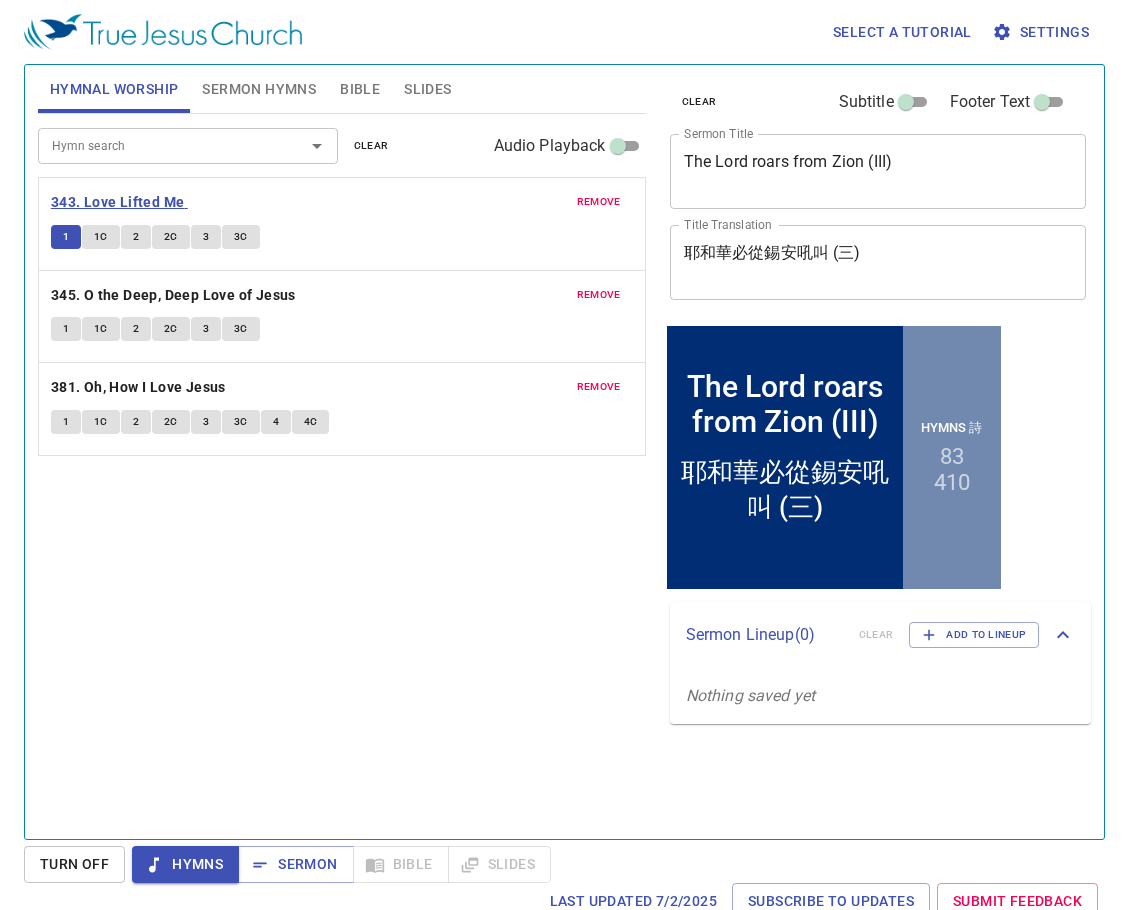 click on "343. Love Lifted Me" at bounding box center [118, 202] 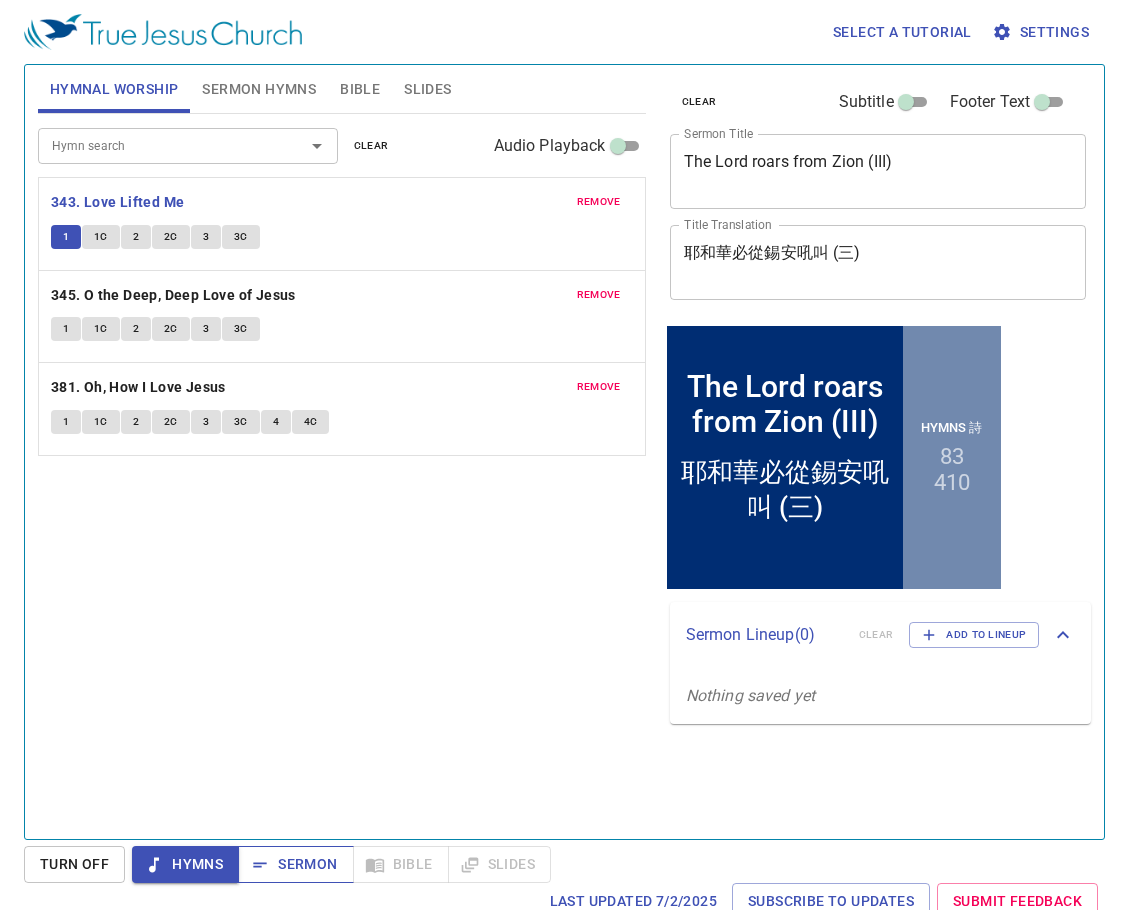 click on "Sermon" at bounding box center [295, 864] 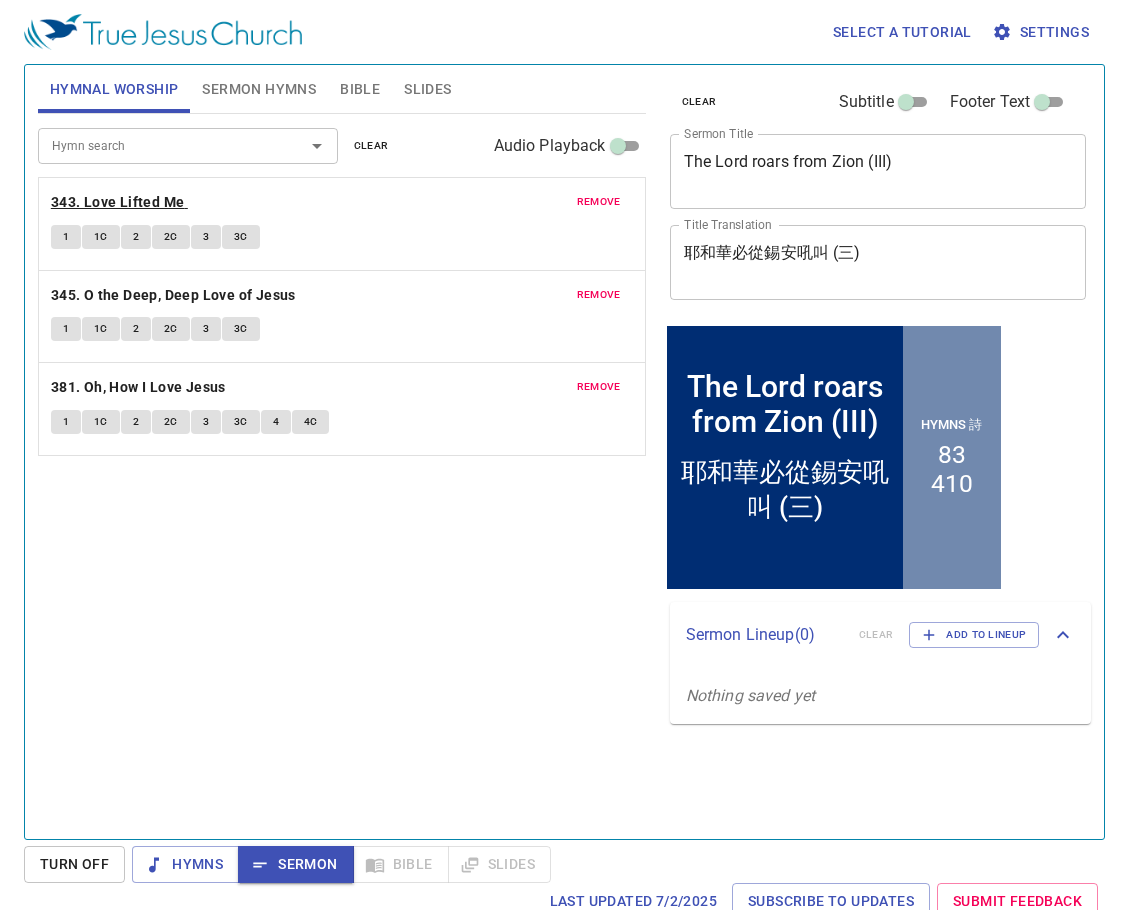 click on "343. Love Lifted Me" at bounding box center [118, 202] 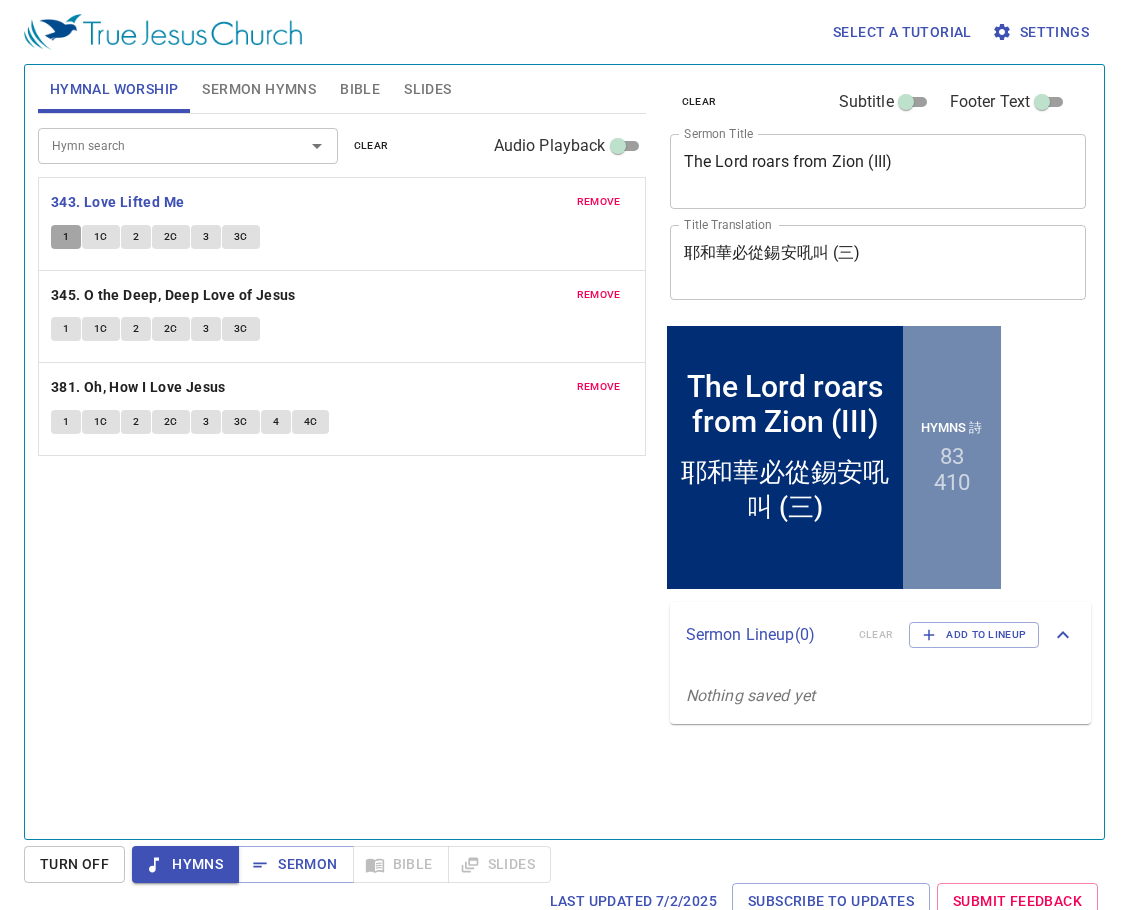 click on "1" at bounding box center [66, 237] 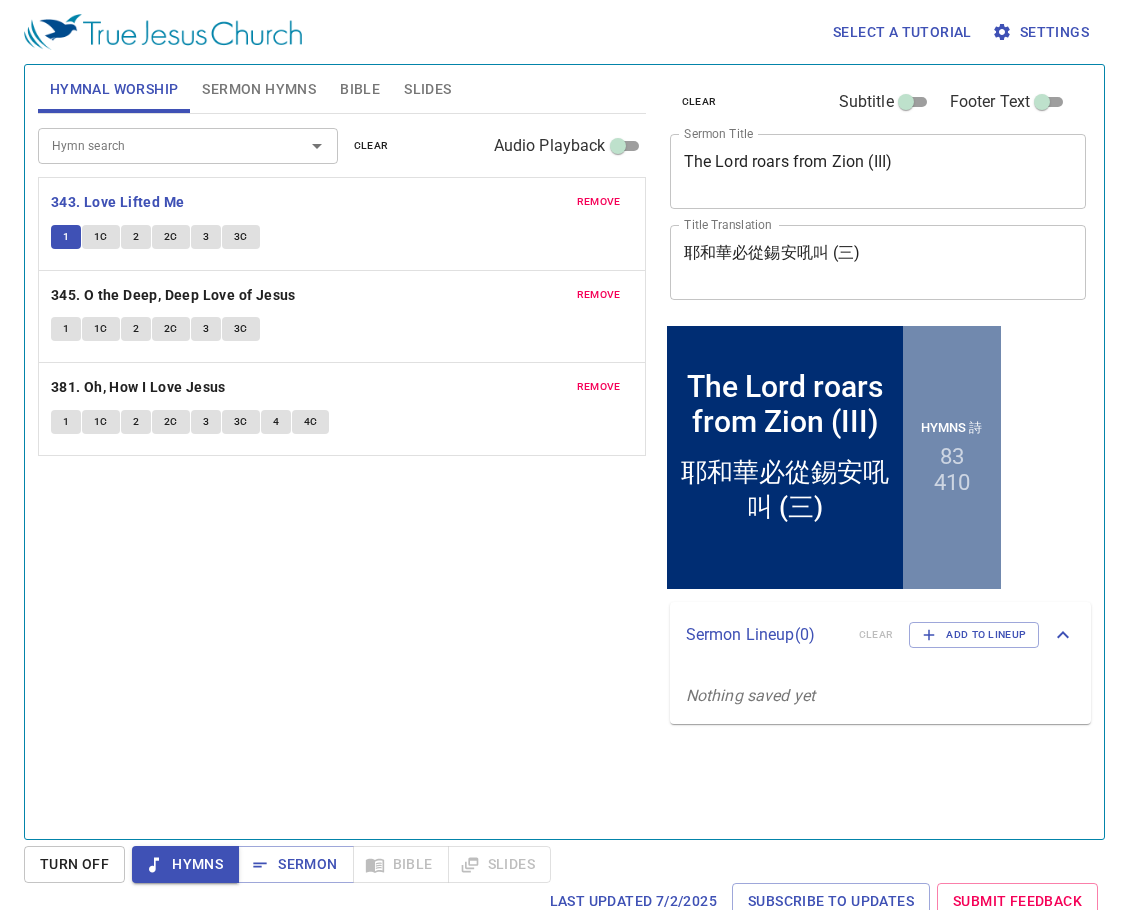 click on "1C" at bounding box center [101, 237] 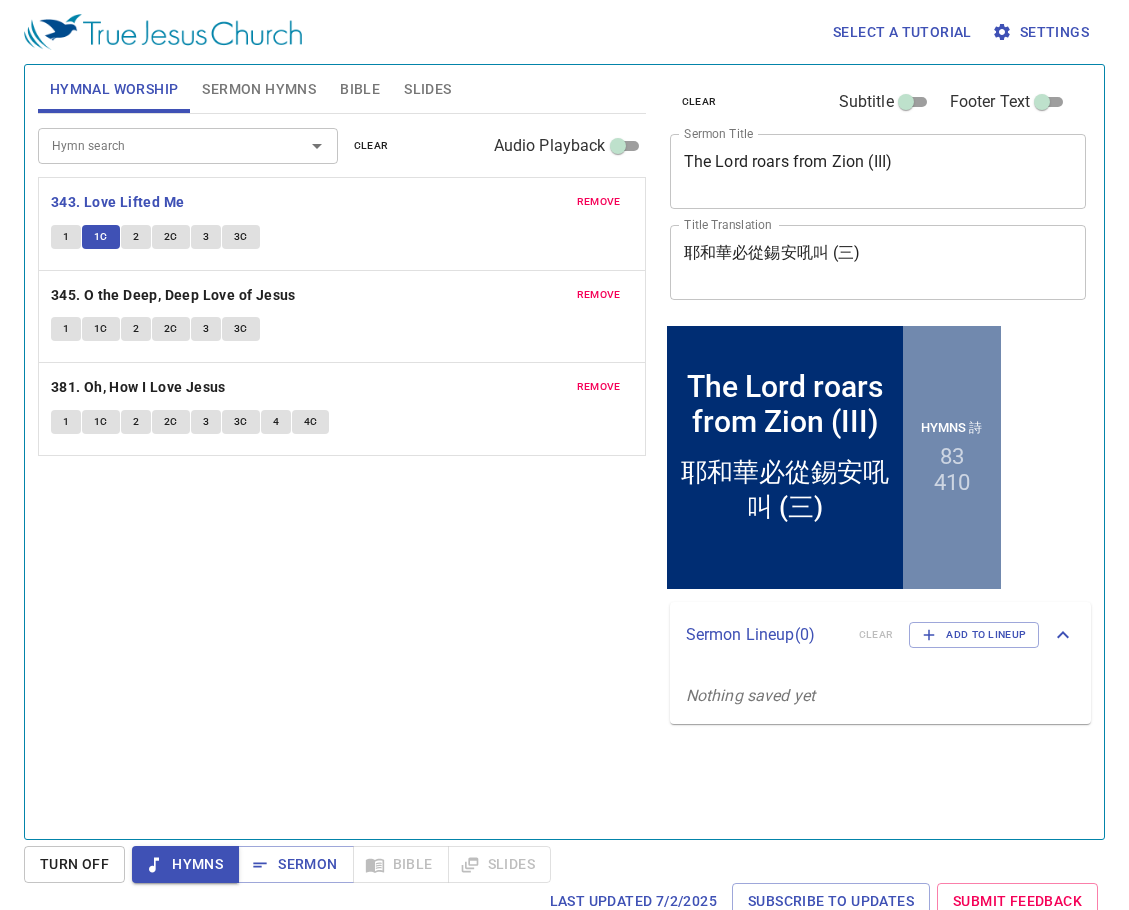 click on "2" at bounding box center [66, 237] 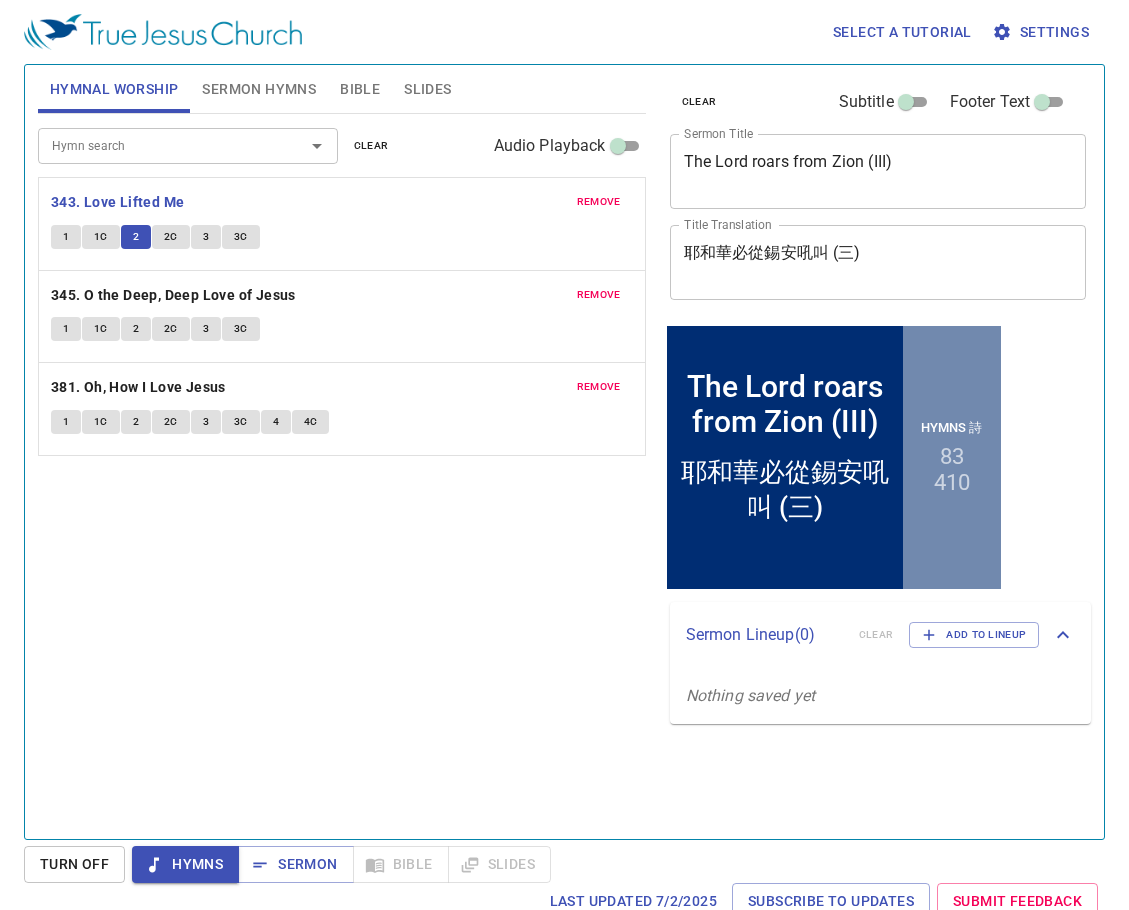 click on "Hymn search Hymn search   clear Audio Playback remove 343. Love Lifted Me   1 1C 2 2C 3 3C remove 345. O the Deep, Deep Love of Jesus   1 1C 2 2C 3 3C remove 381. Oh, How I Love Jesus   1 1C 2 2C 3 3C 4 4C" at bounding box center (342, 468) 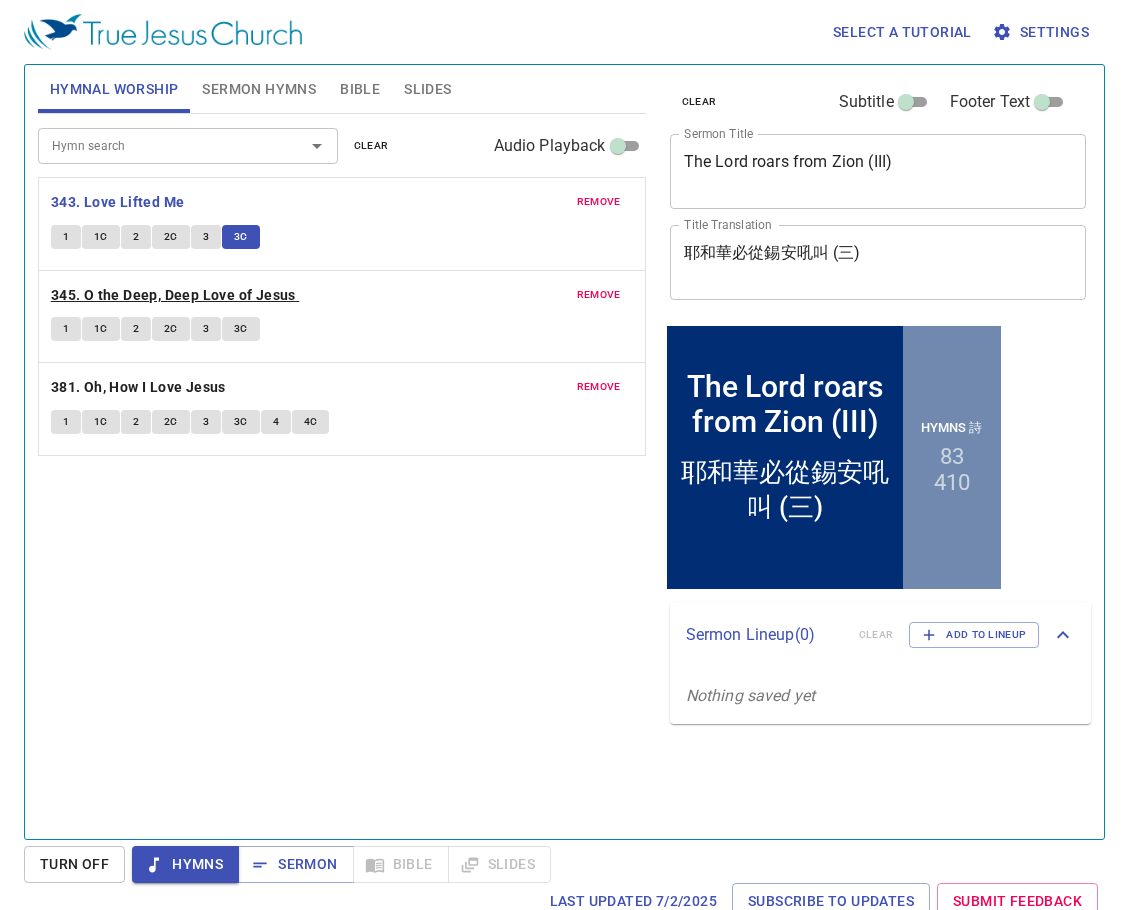 click on "345. O the Deep, Deep Love of Jesus" at bounding box center (118, 202) 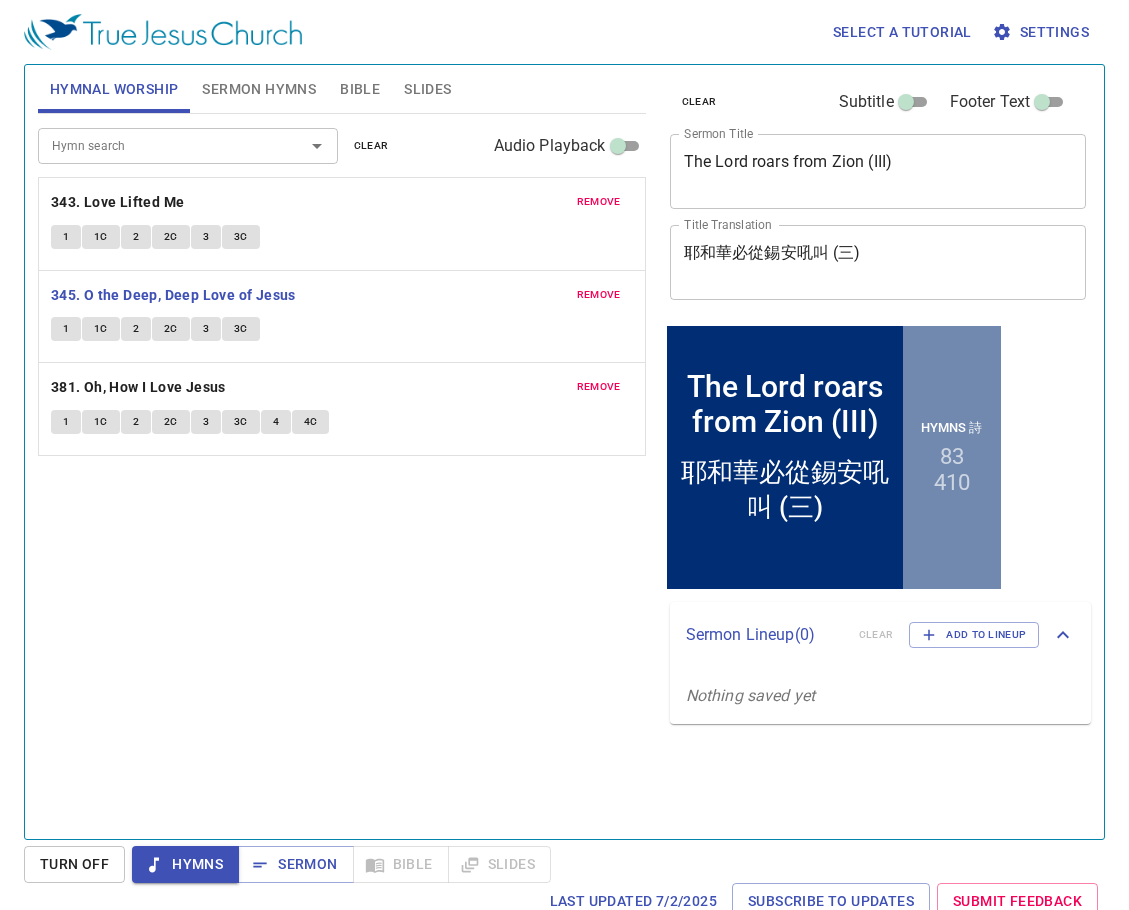 click on "1" at bounding box center (66, 329) 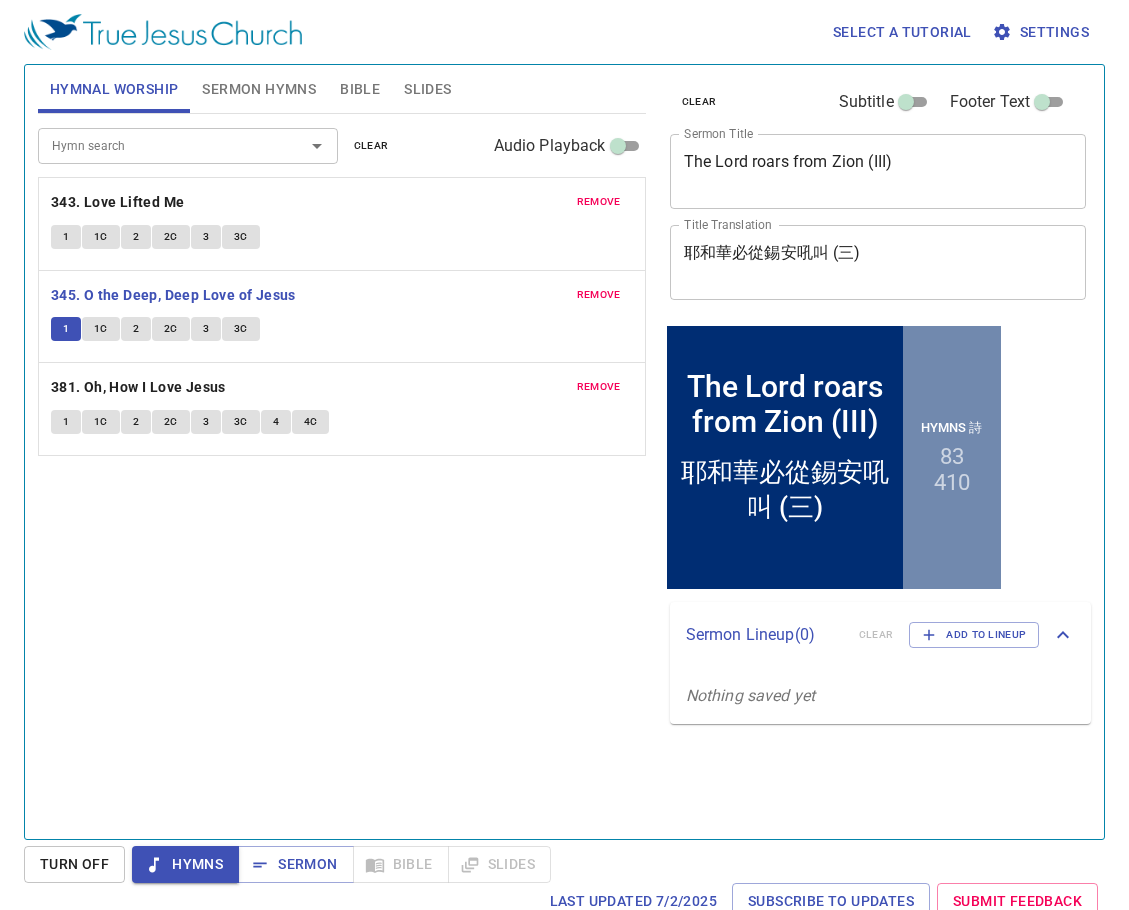 type 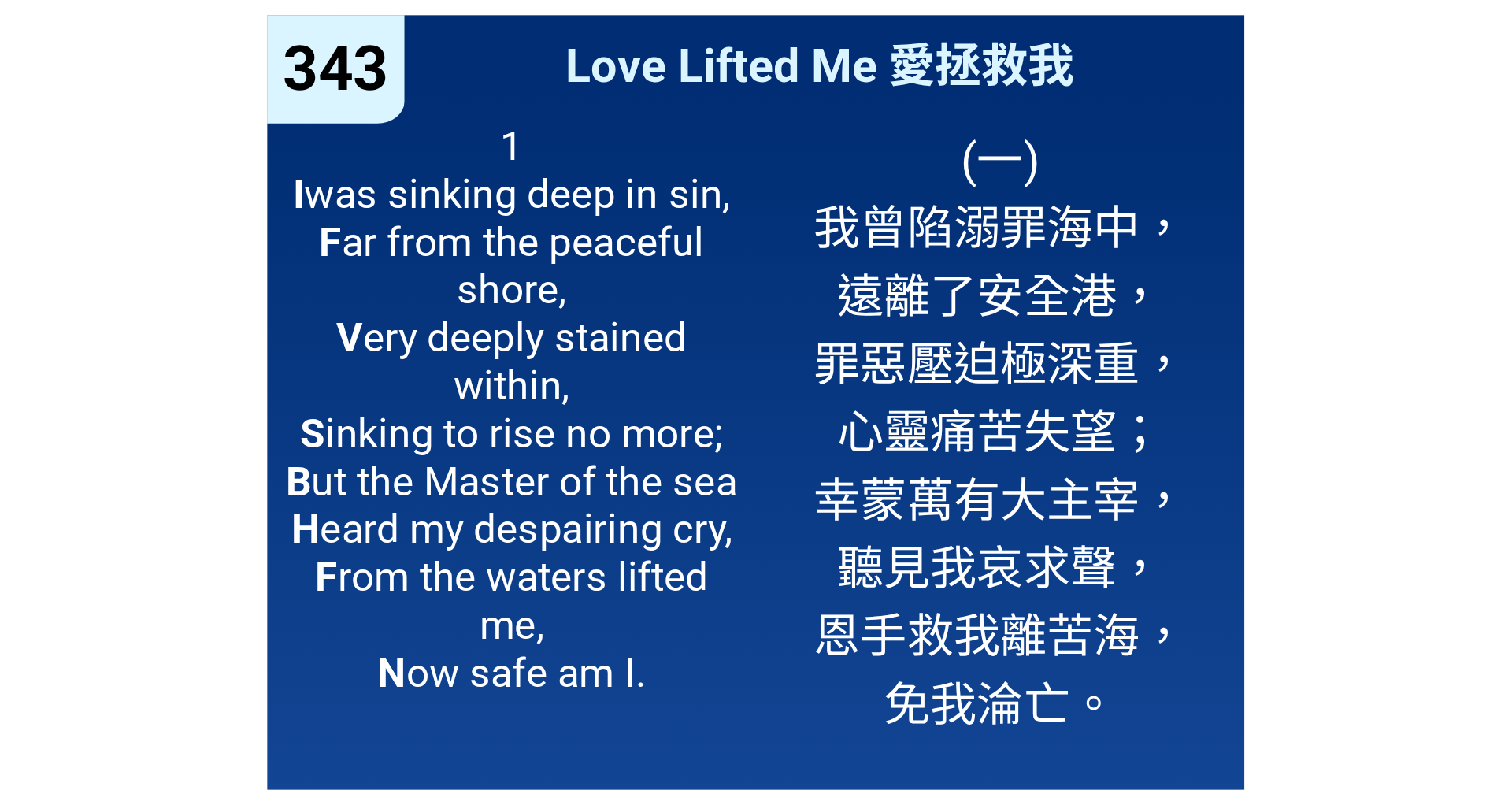 scroll, scrollTop: 0, scrollLeft: 0, axis: both 